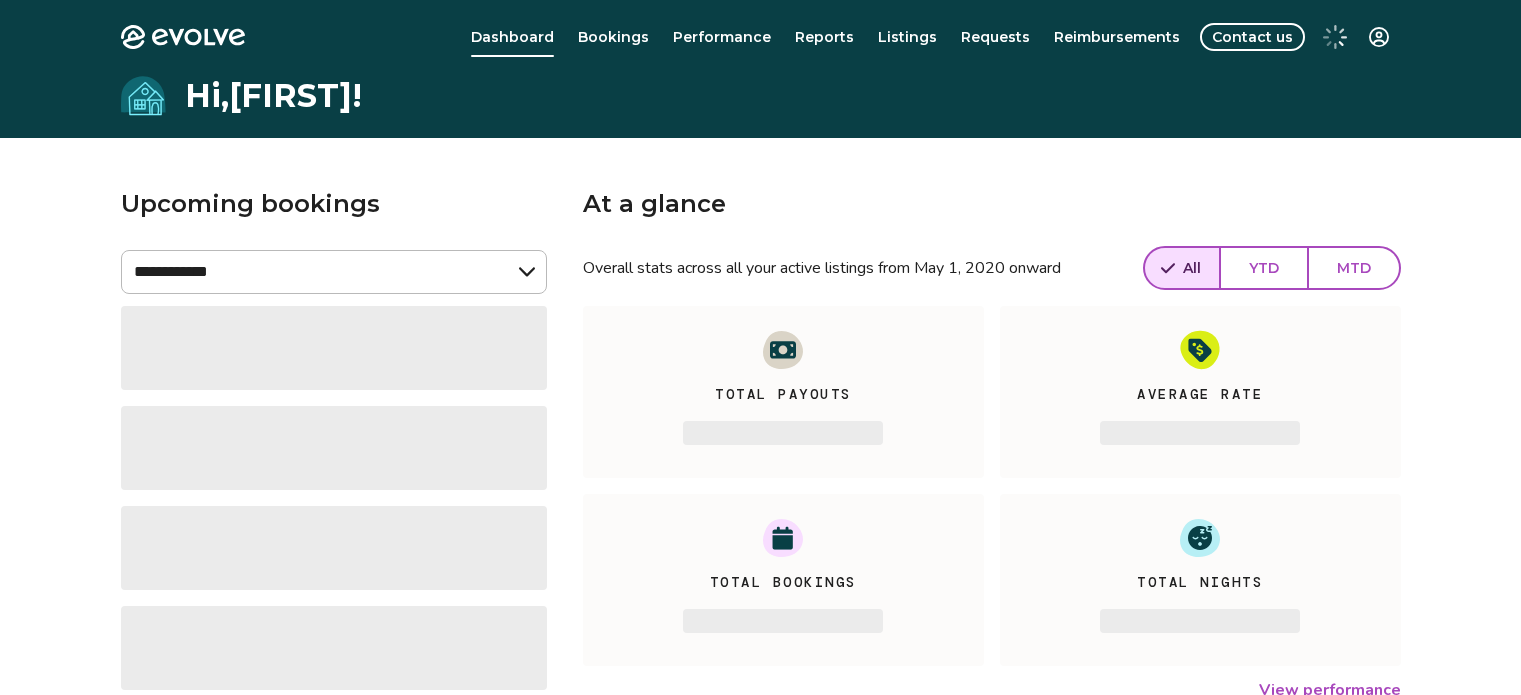 scroll, scrollTop: 0, scrollLeft: 0, axis: both 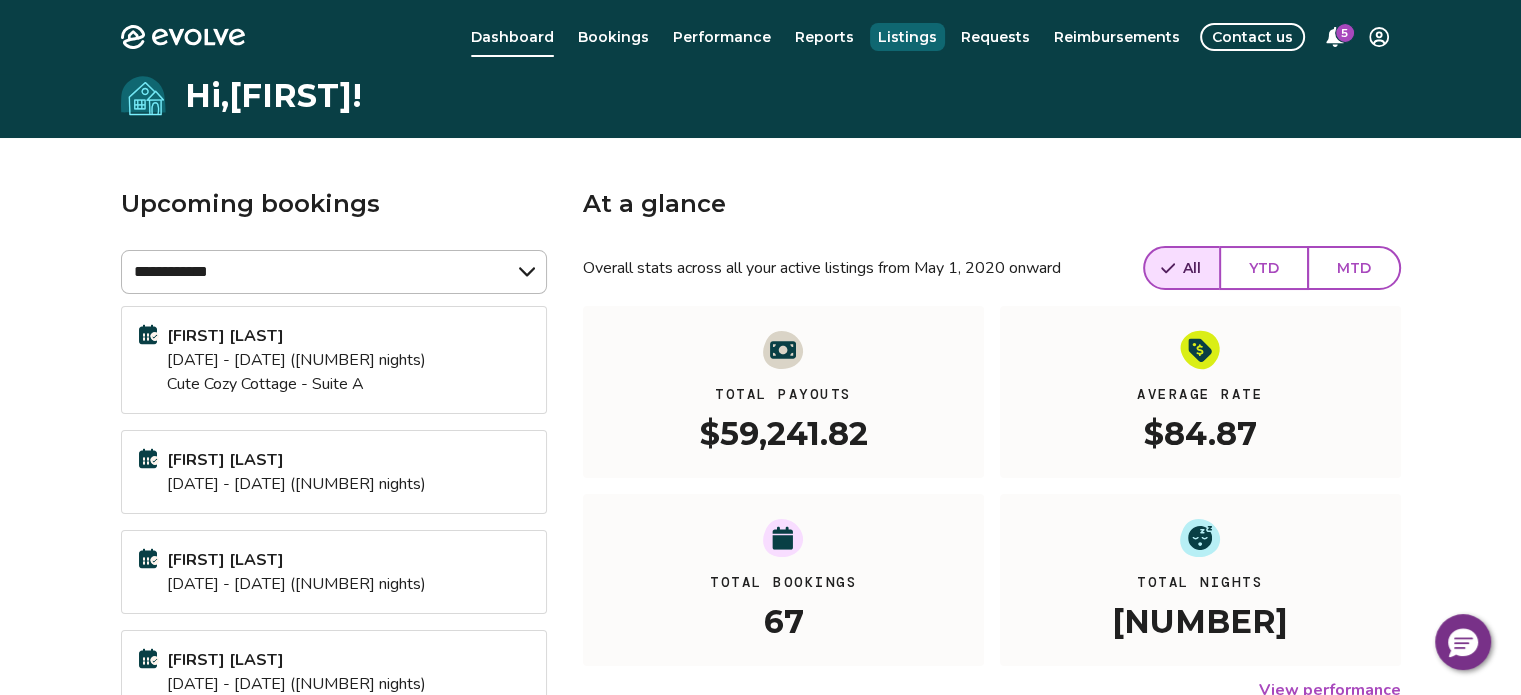 click on "Listings" at bounding box center (907, 37) 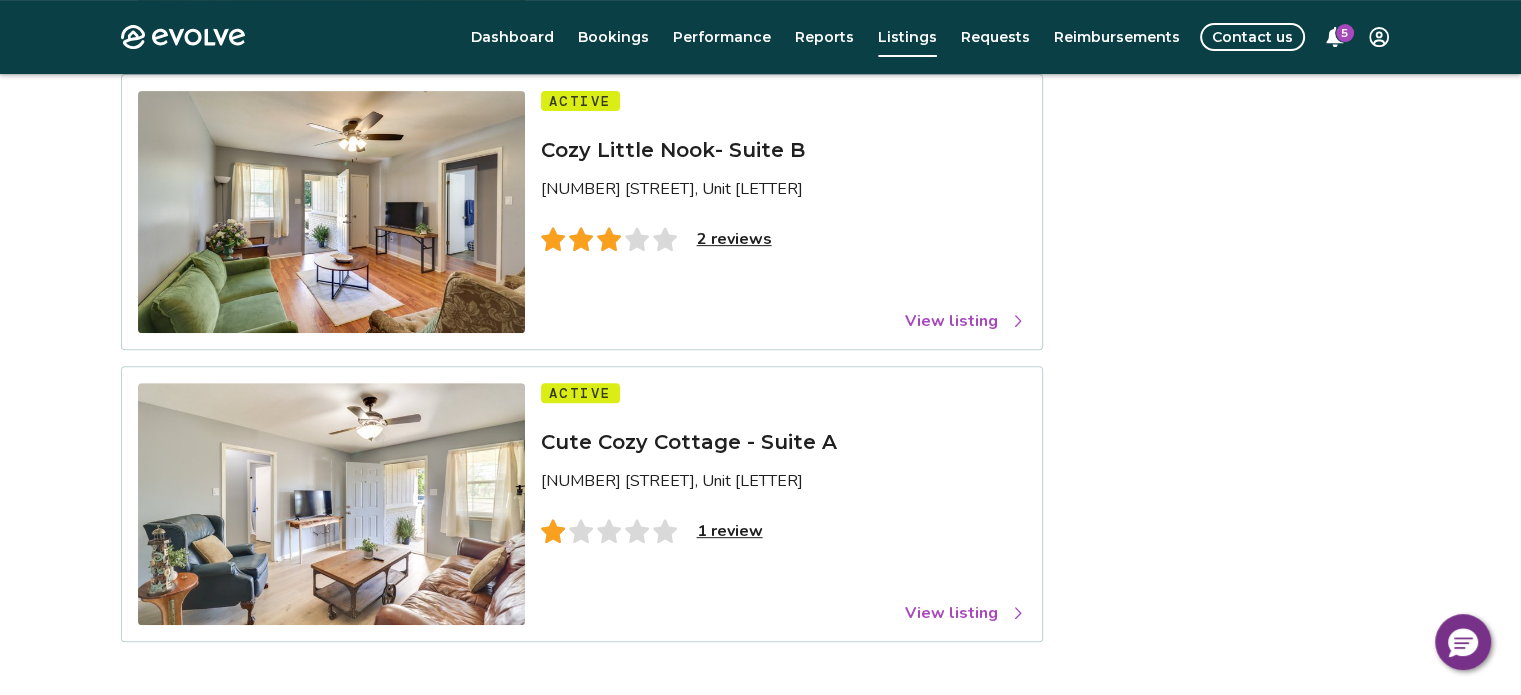 scroll, scrollTop: 800, scrollLeft: 0, axis: vertical 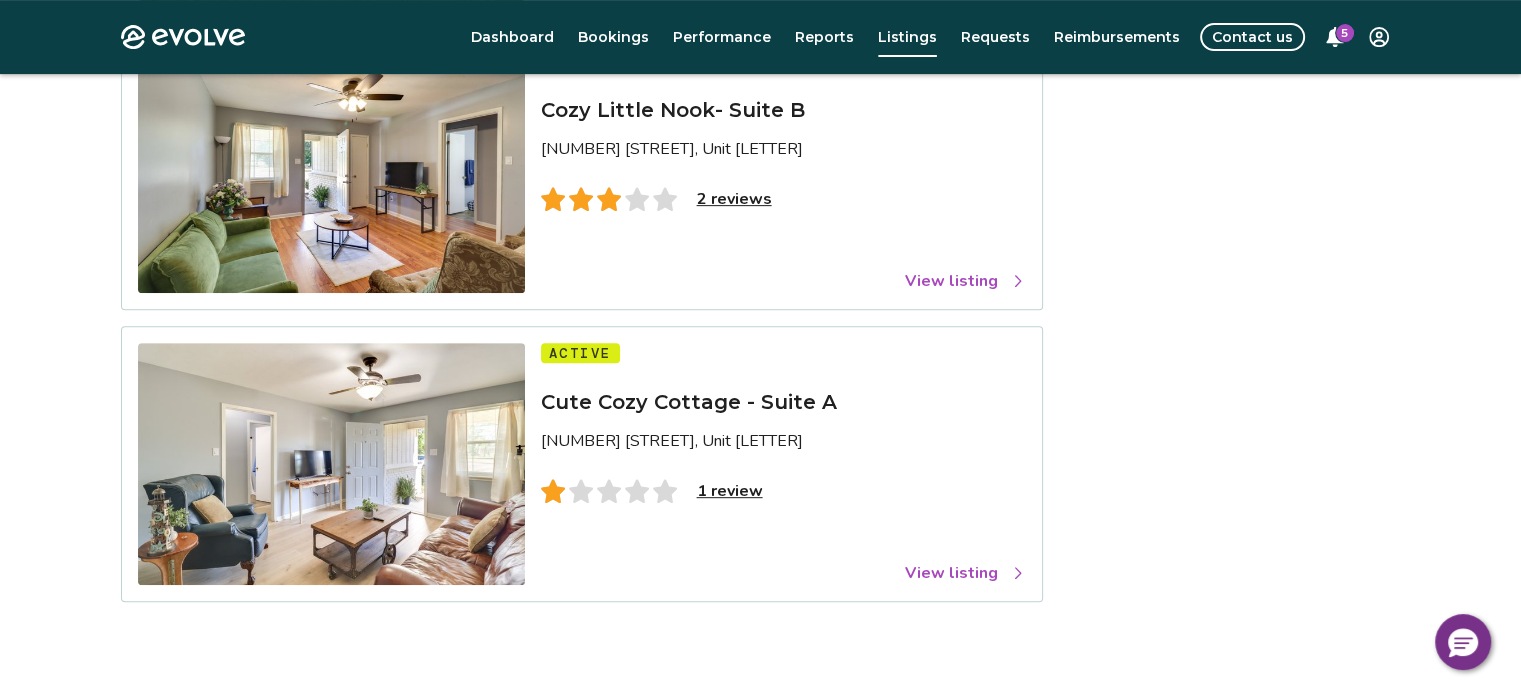 click on "View listing" at bounding box center [965, 573] 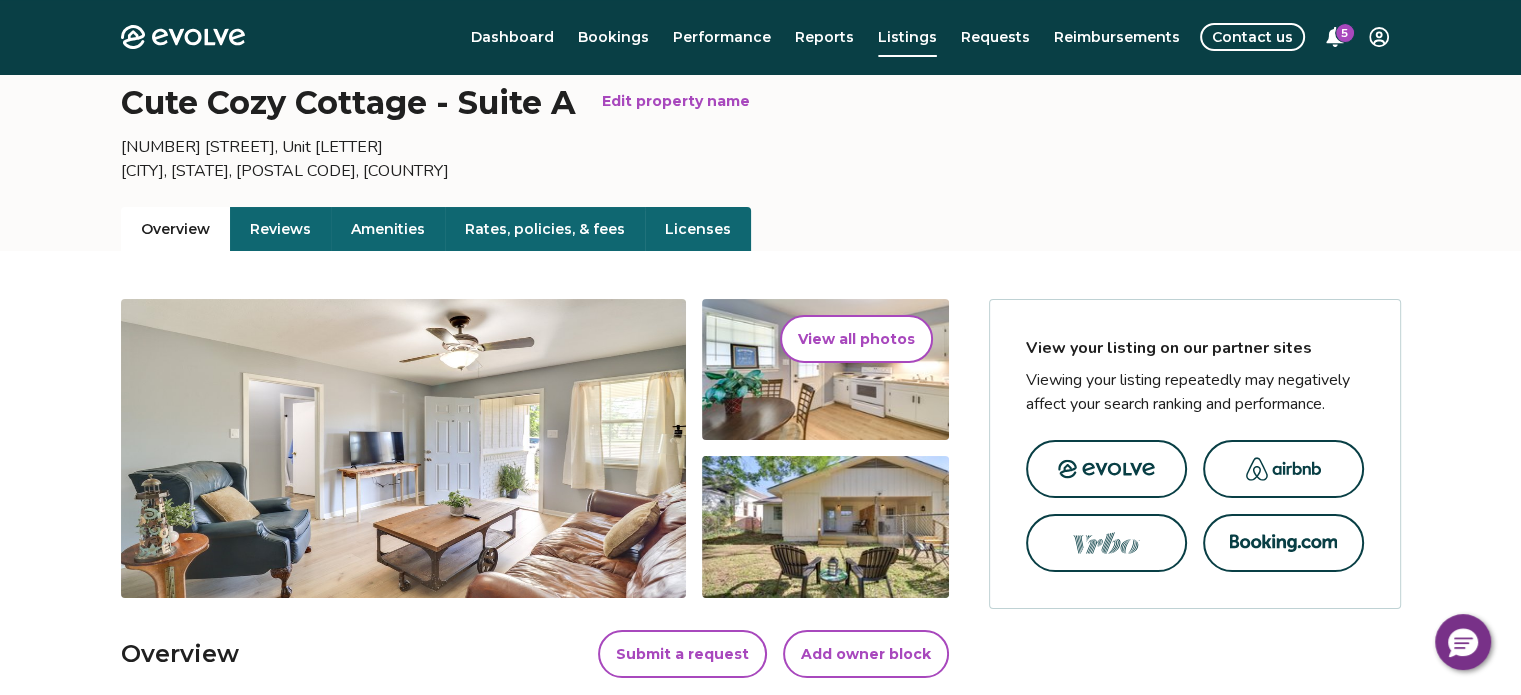 scroll, scrollTop: 266, scrollLeft: 0, axis: vertical 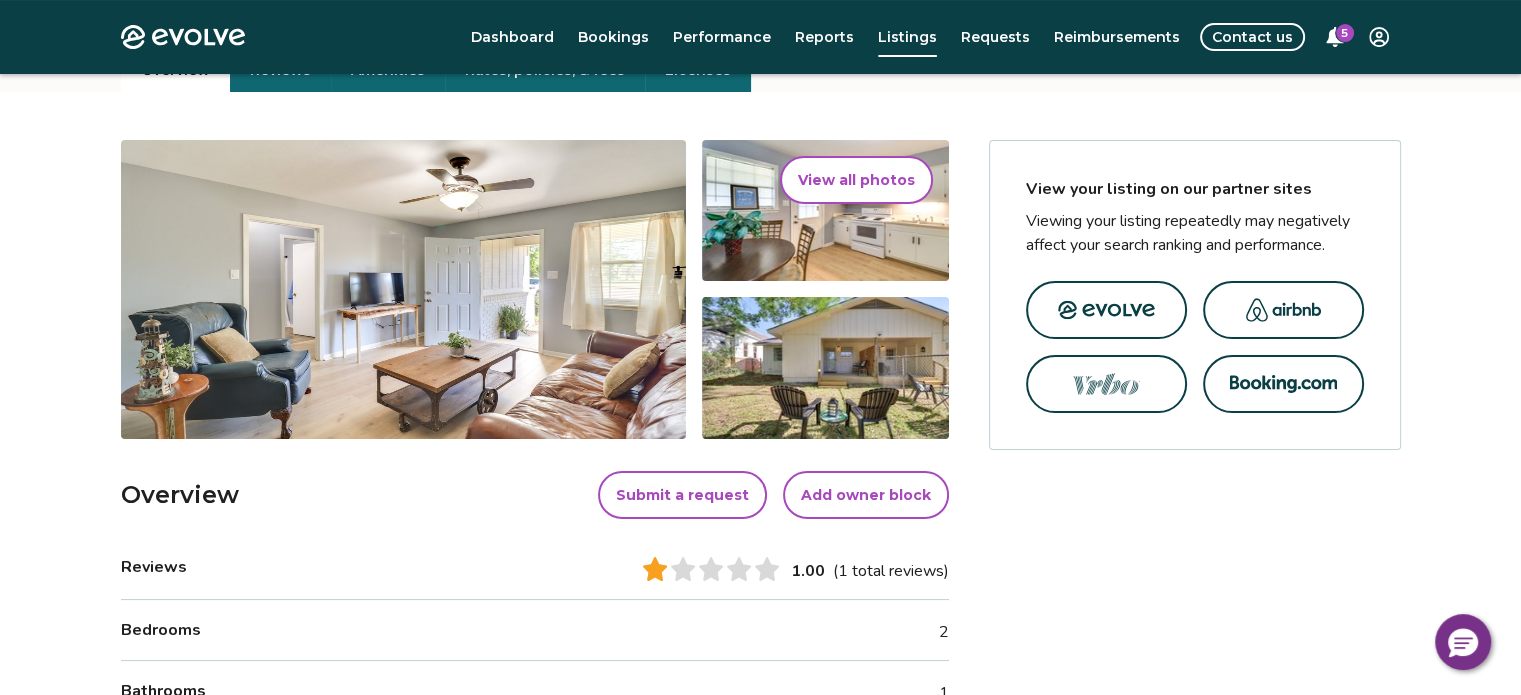 click at bounding box center (1106, 310) 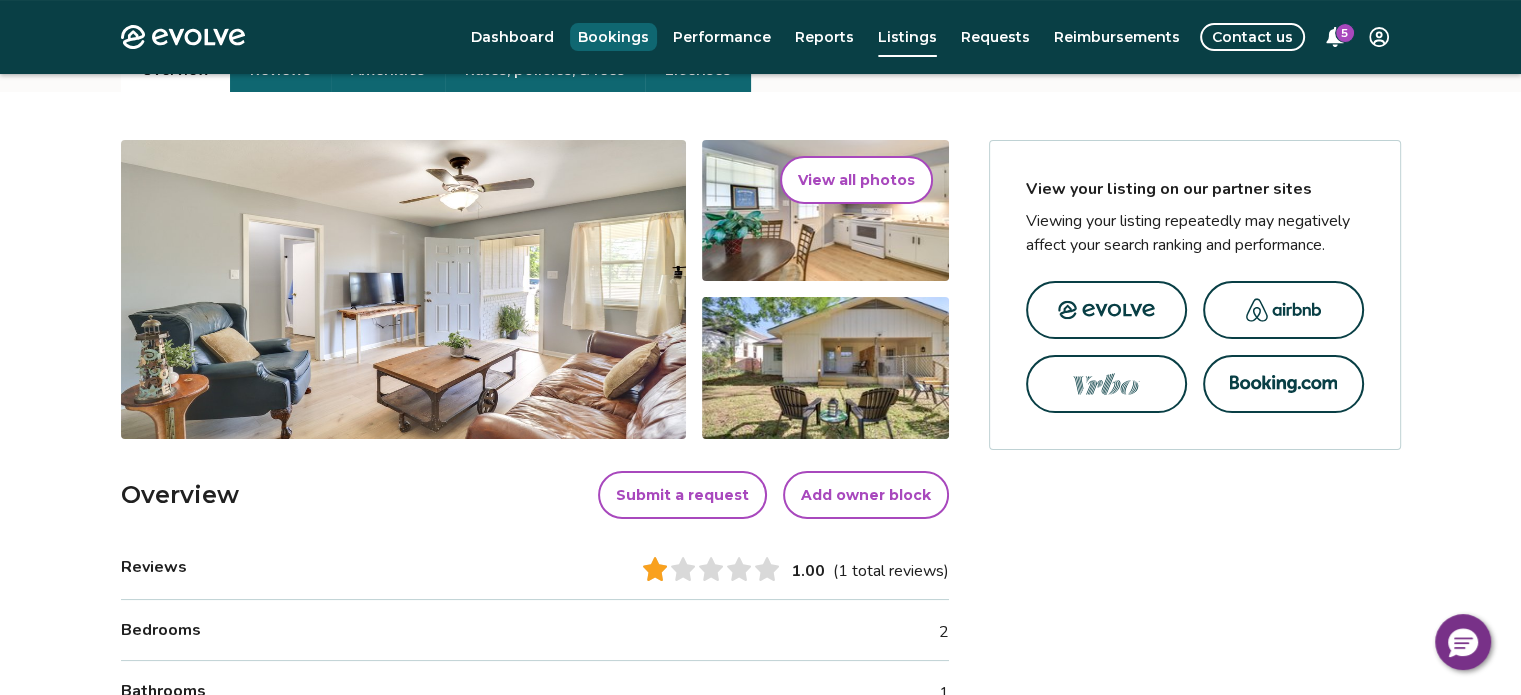 click on "Bookings" at bounding box center [613, 37] 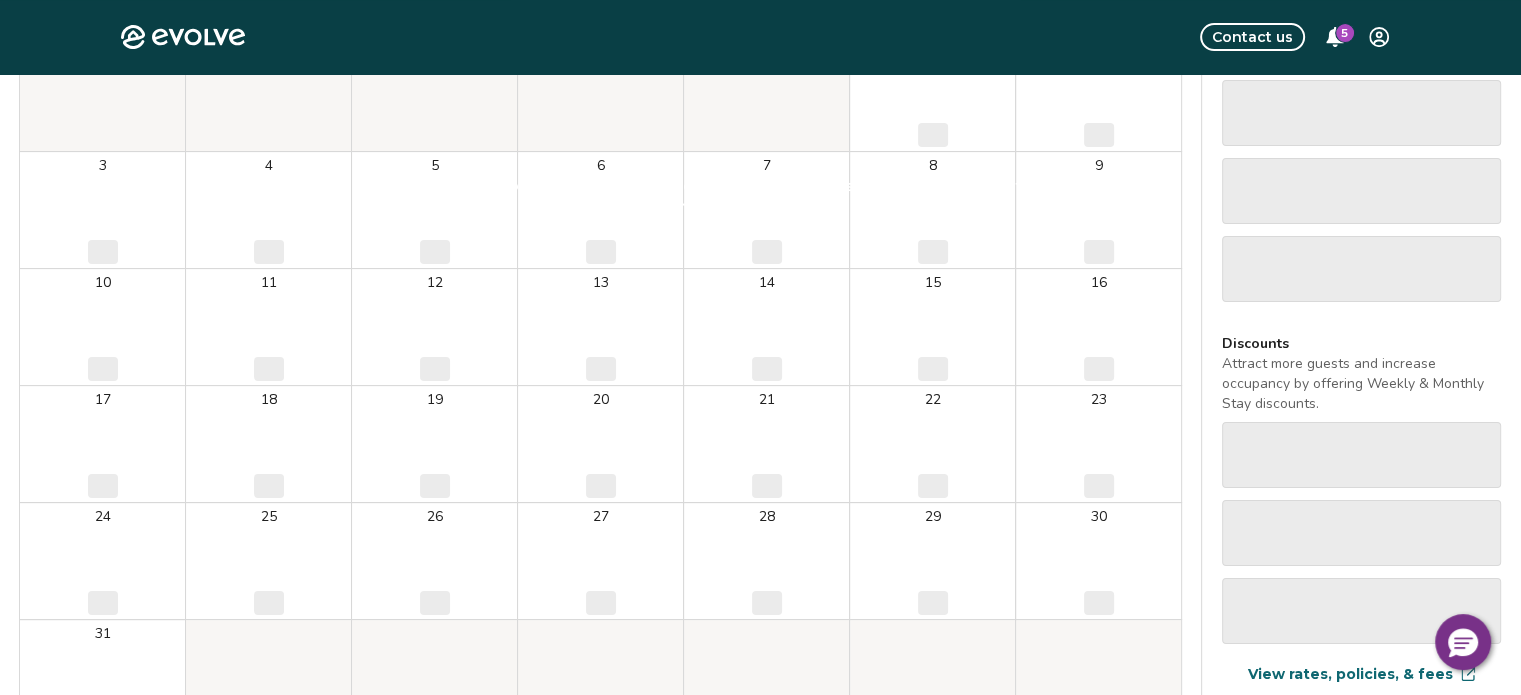 scroll, scrollTop: 0, scrollLeft: 0, axis: both 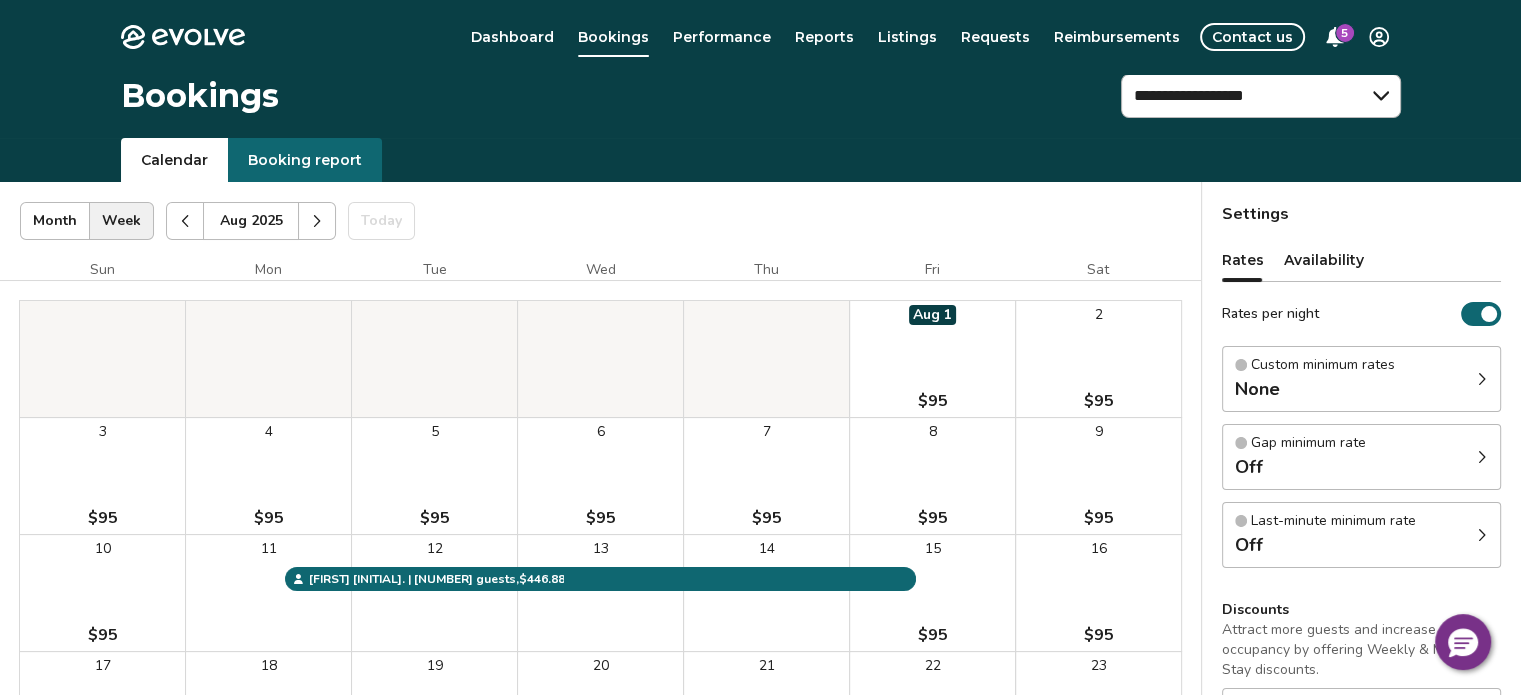 click on "Booking report" at bounding box center [305, 160] 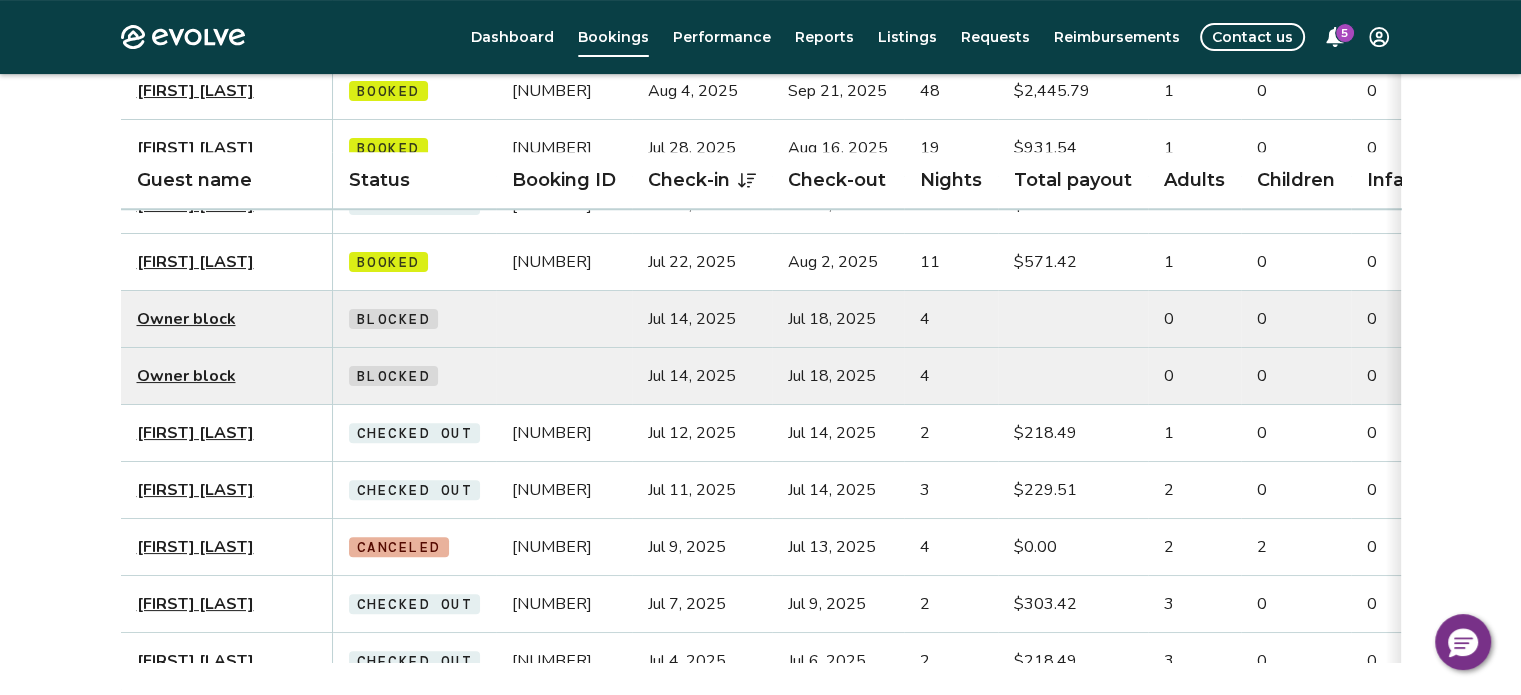 scroll, scrollTop: 800, scrollLeft: 0, axis: vertical 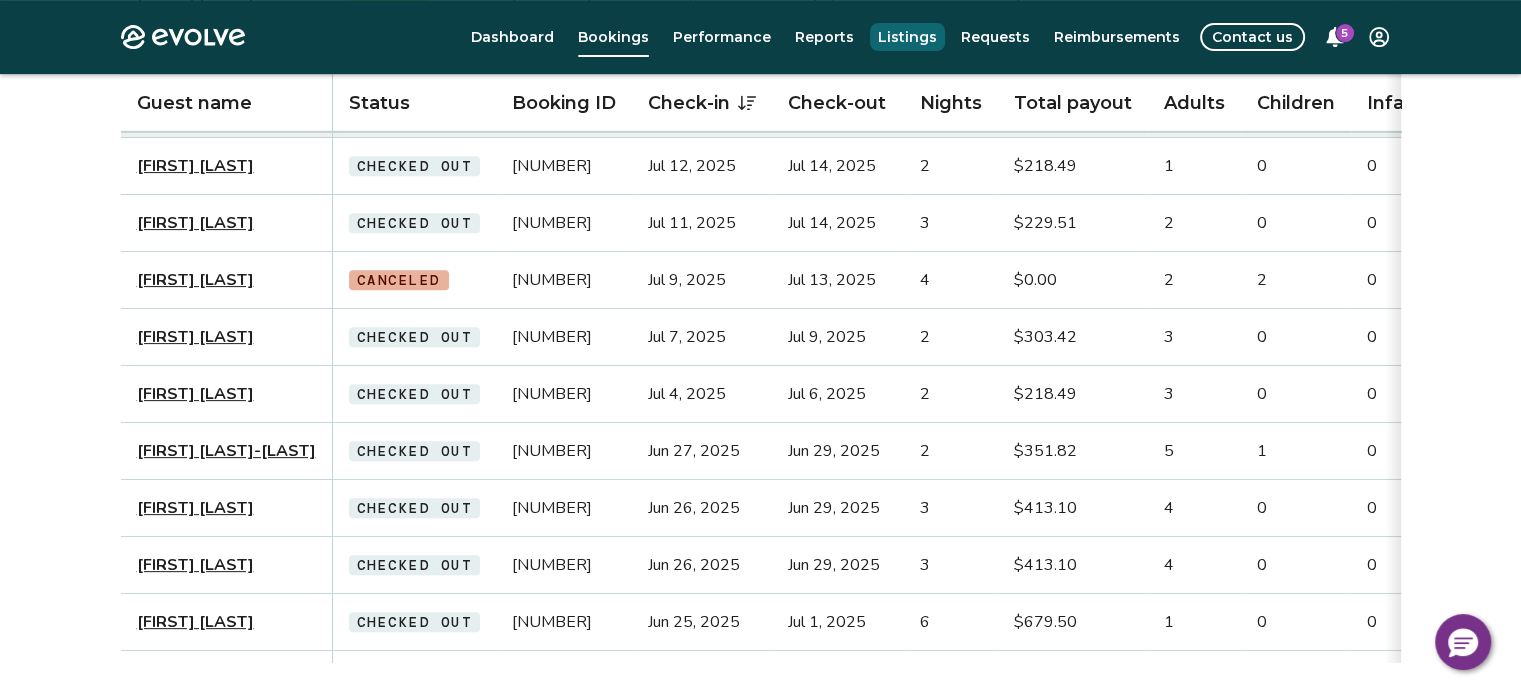 click on "Listings" at bounding box center (907, 37) 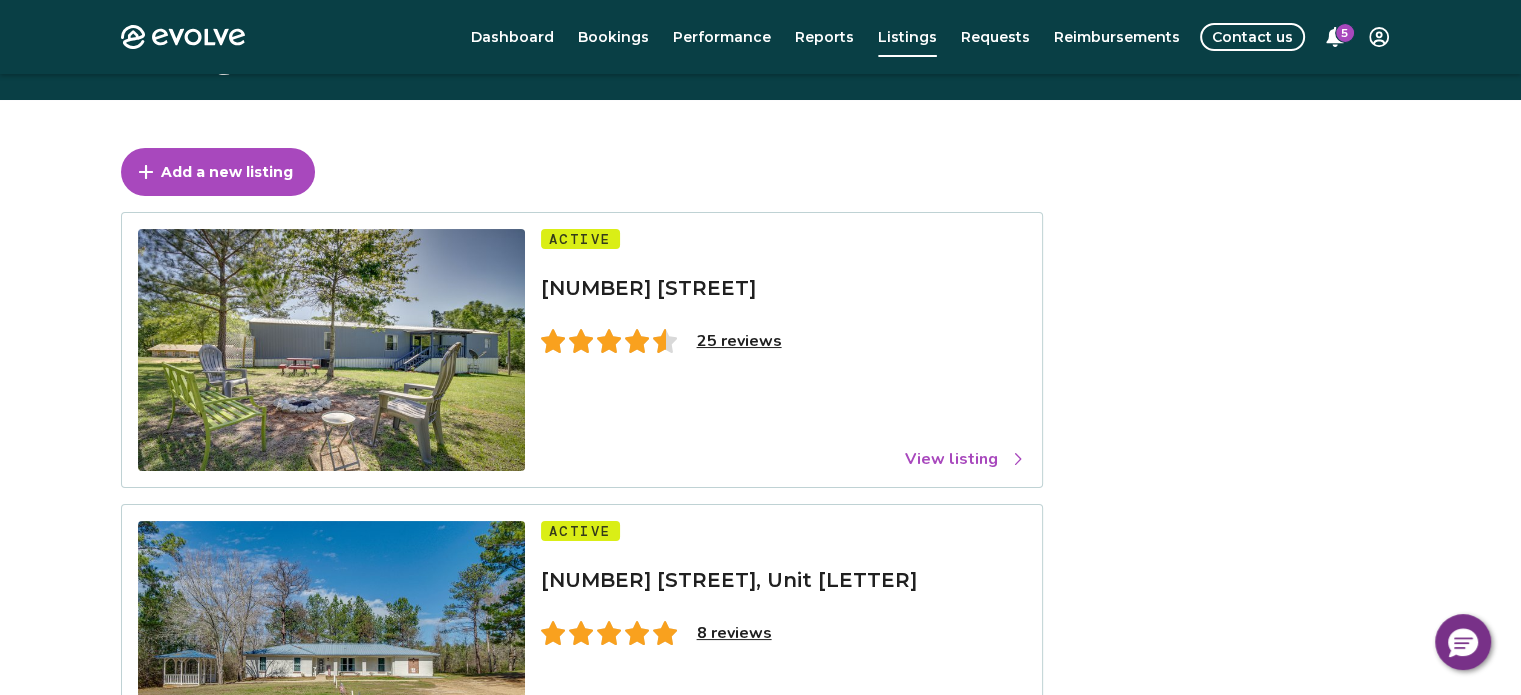 scroll, scrollTop: 0, scrollLeft: 0, axis: both 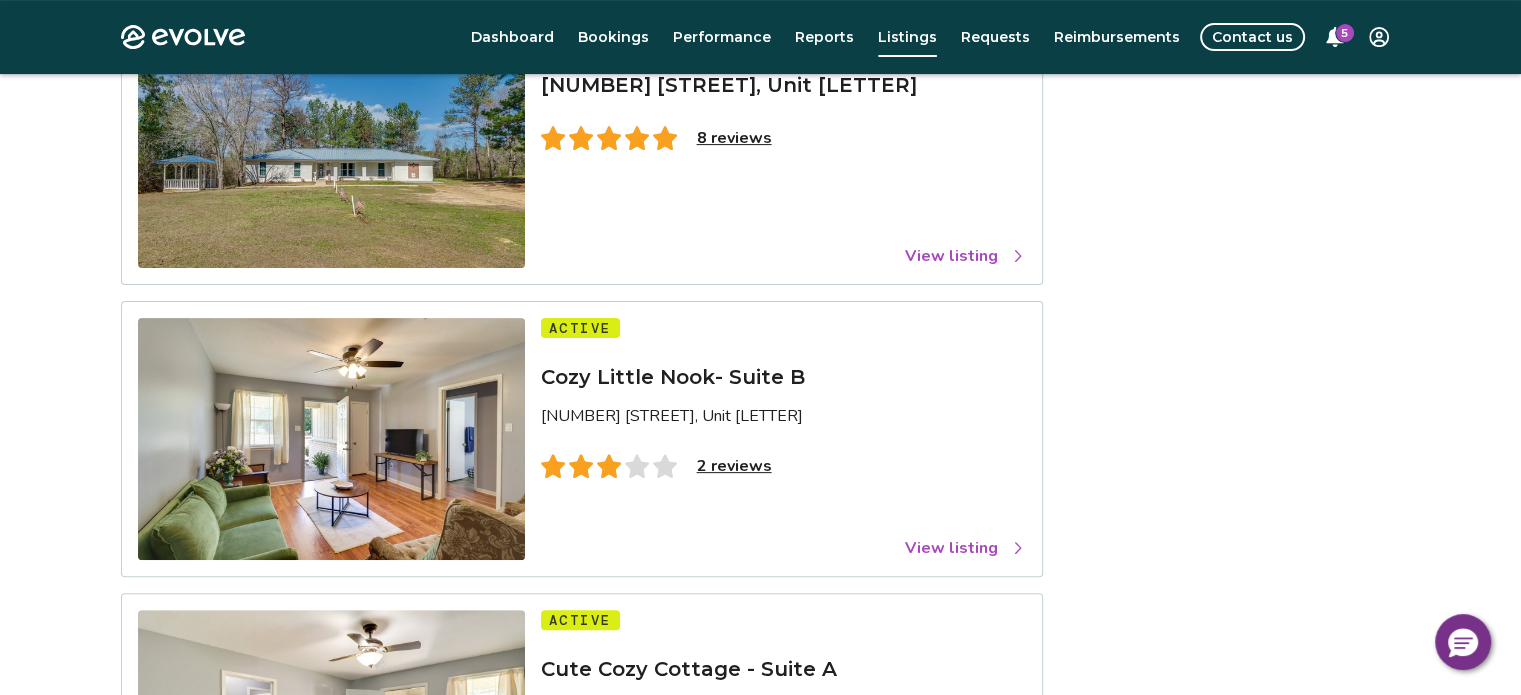 click on "View listing" at bounding box center (965, 548) 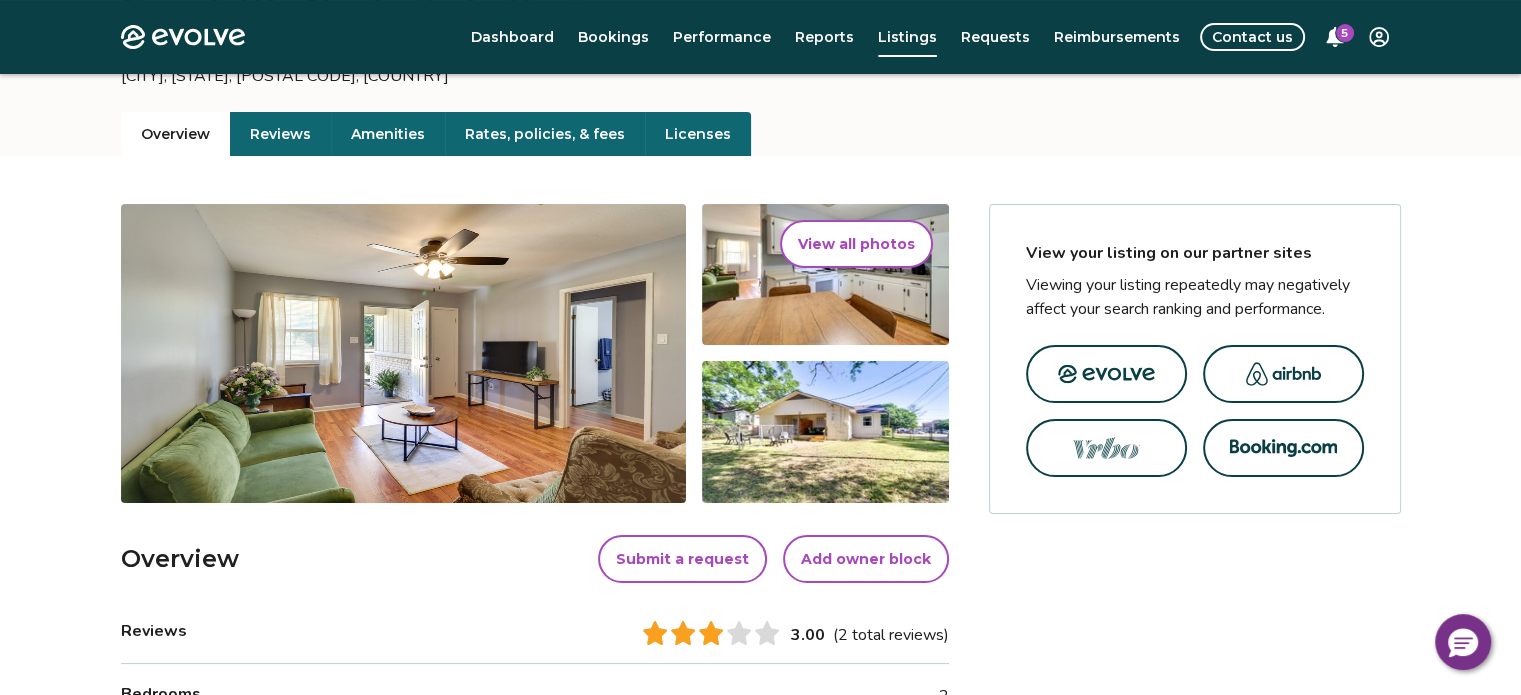 click at bounding box center [1106, 374] 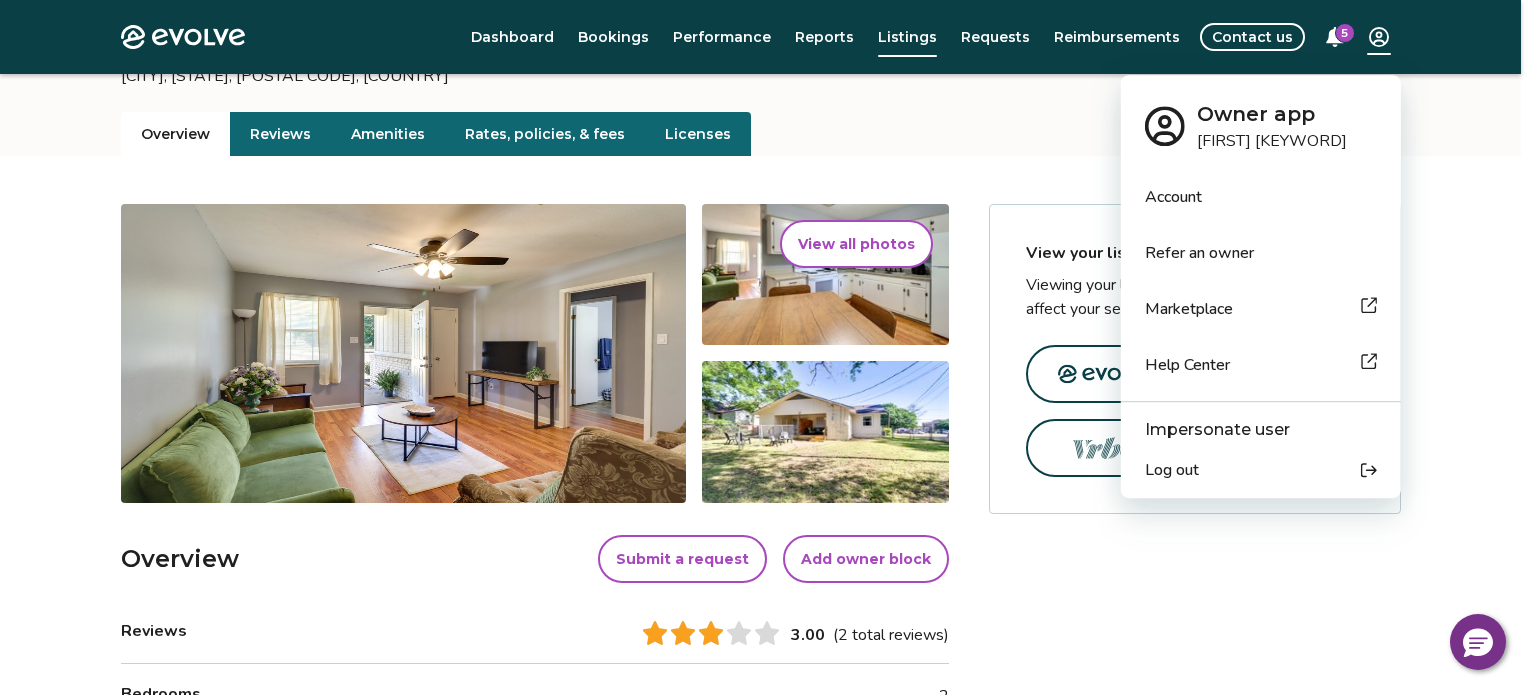 click on "Log out" at bounding box center (1261, 470) 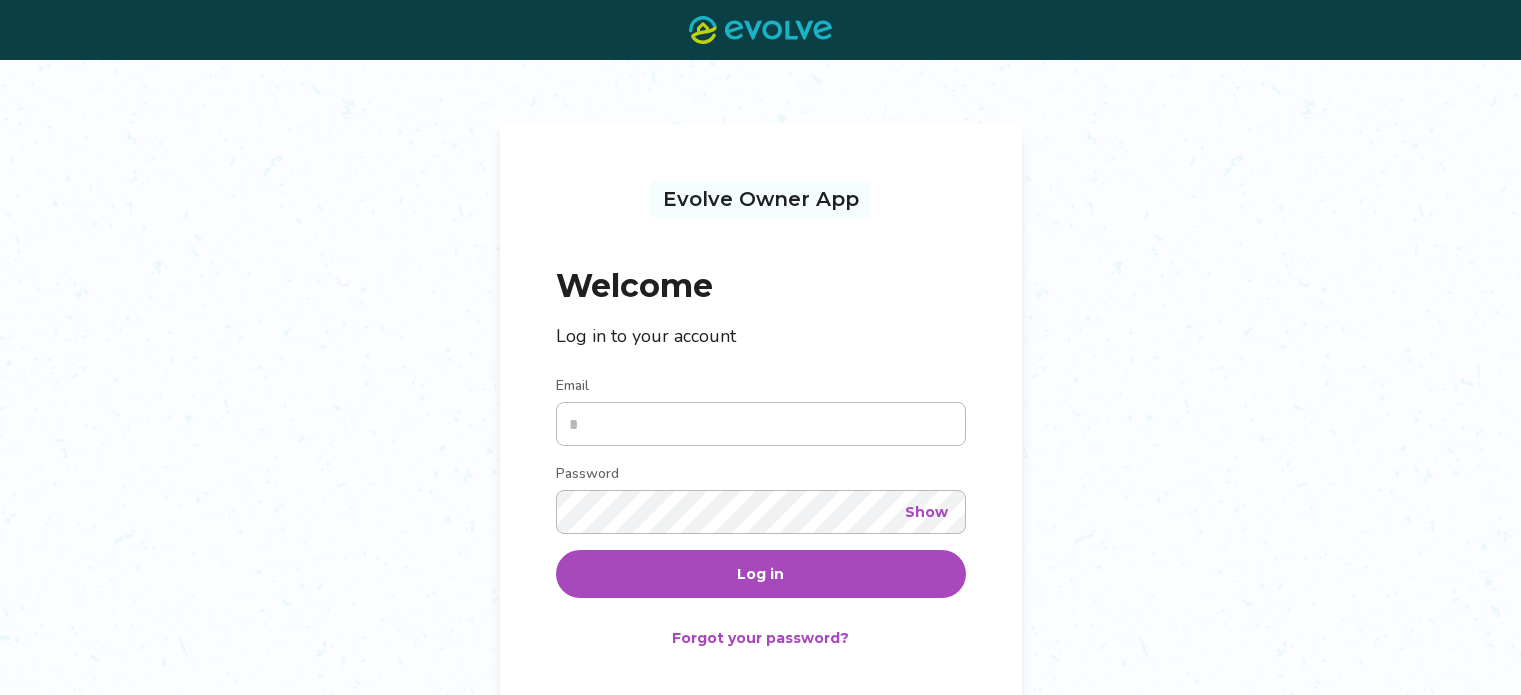 scroll, scrollTop: 0, scrollLeft: 0, axis: both 